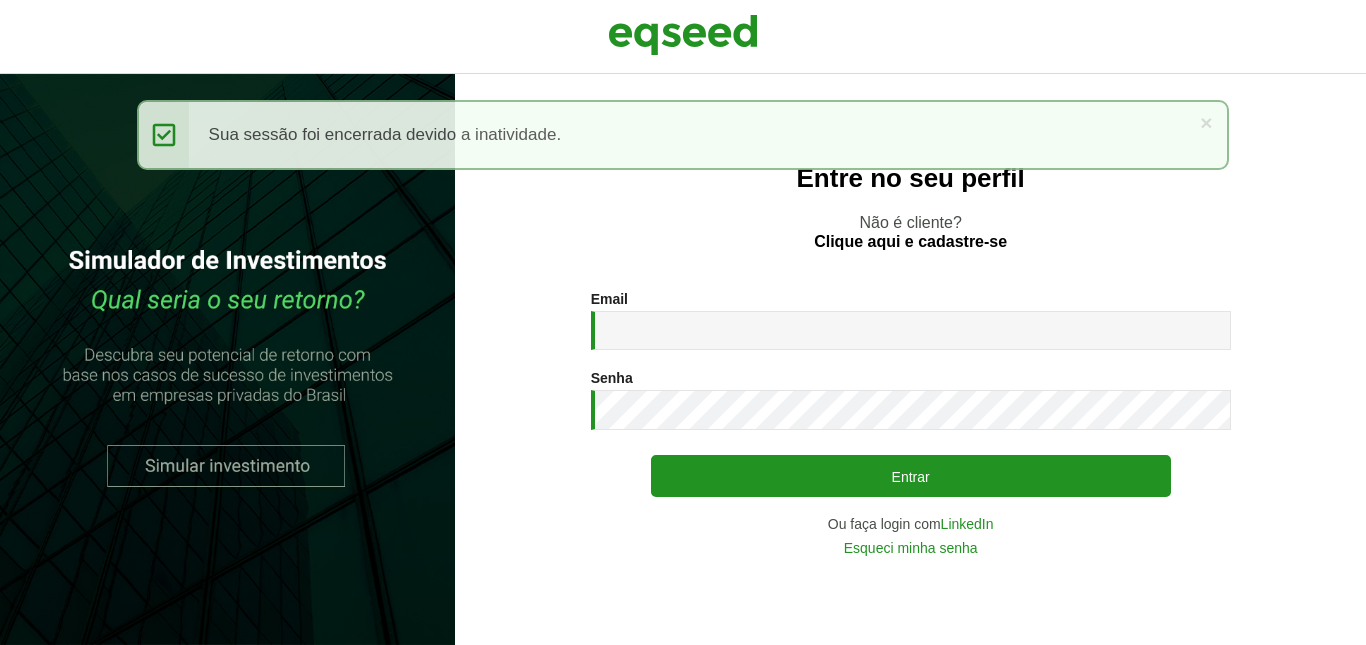 scroll, scrollTop: 0, scrollLeft: 0, axis: both 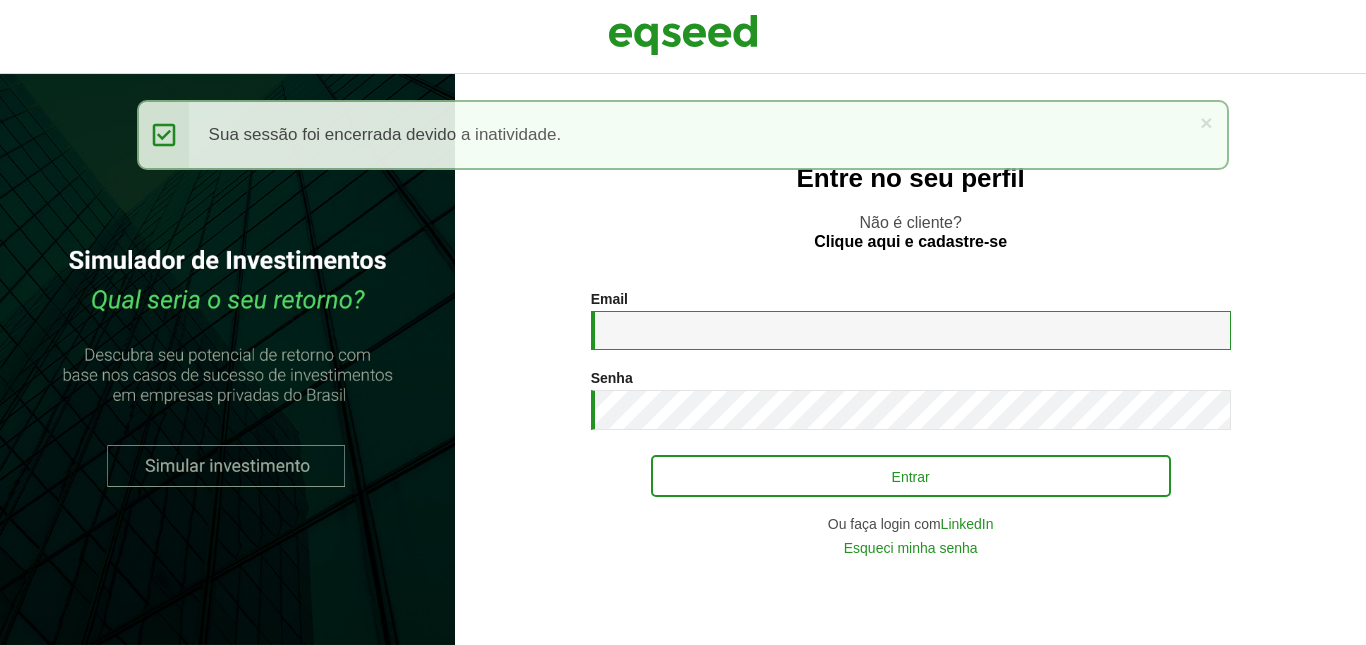 type on "**********" 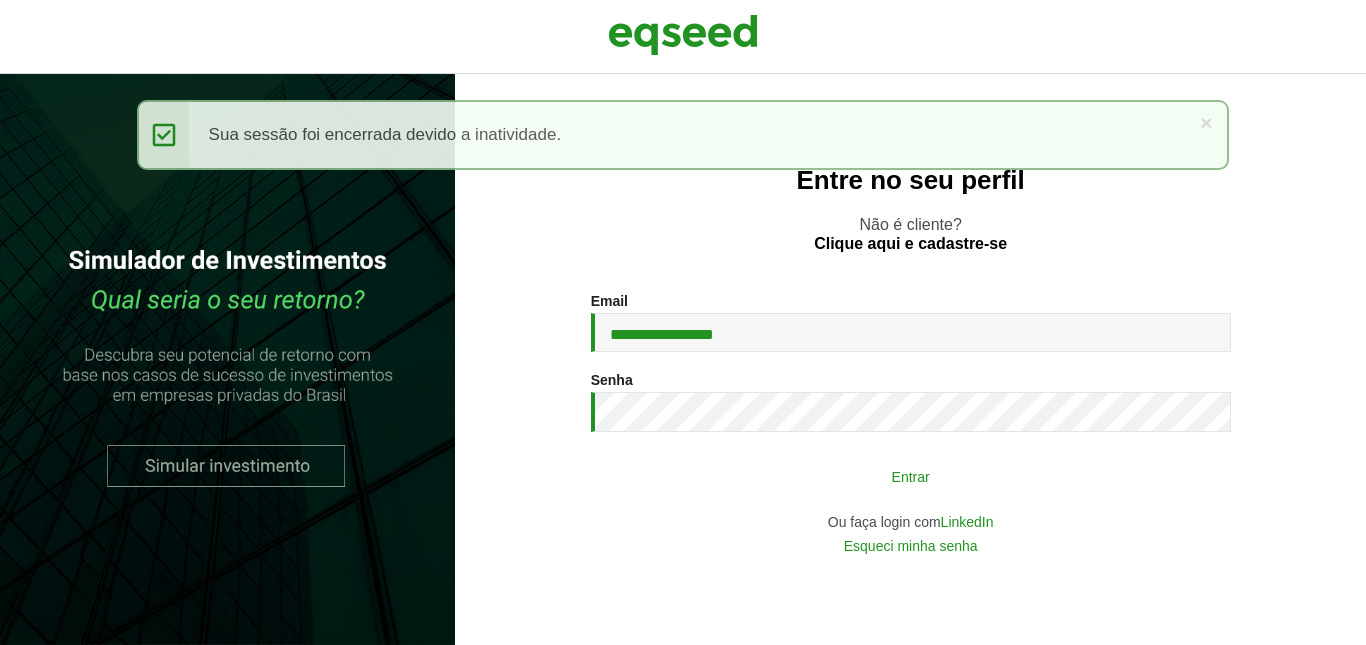 click on "Entrar" at bounding box center (911, 476) 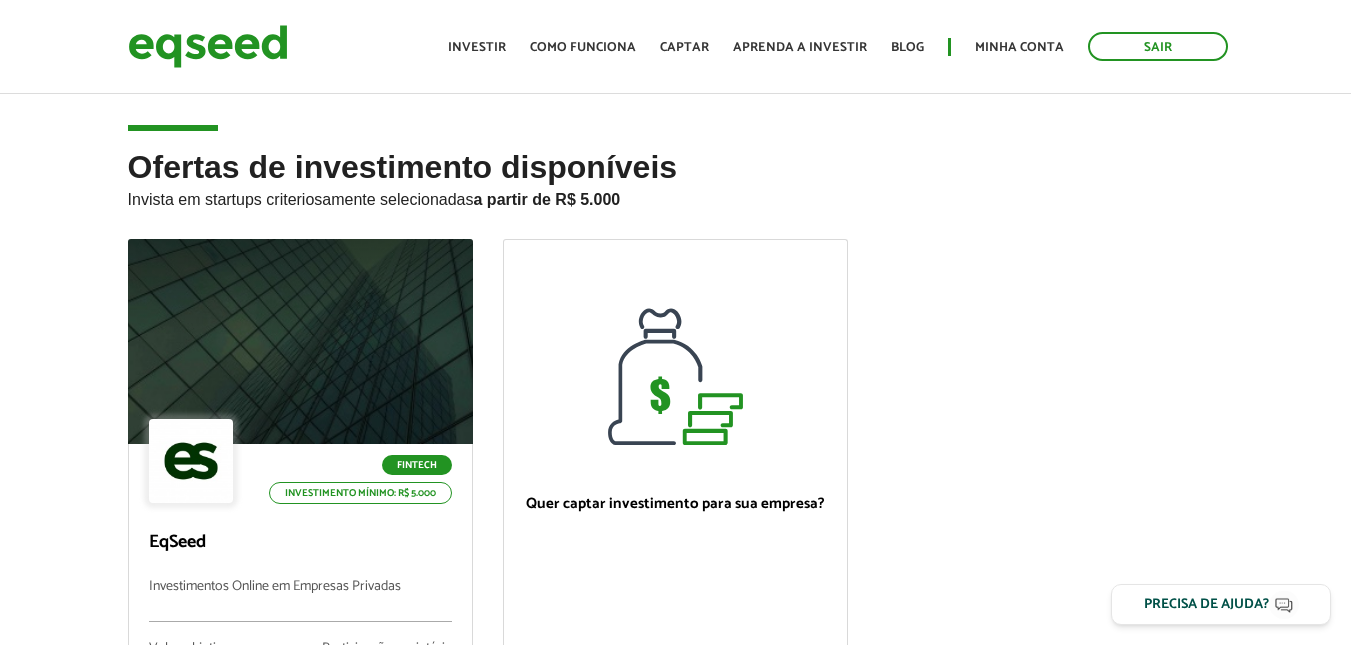 scroll, scrollTop: 0, scrollLeft: 0, axis: both 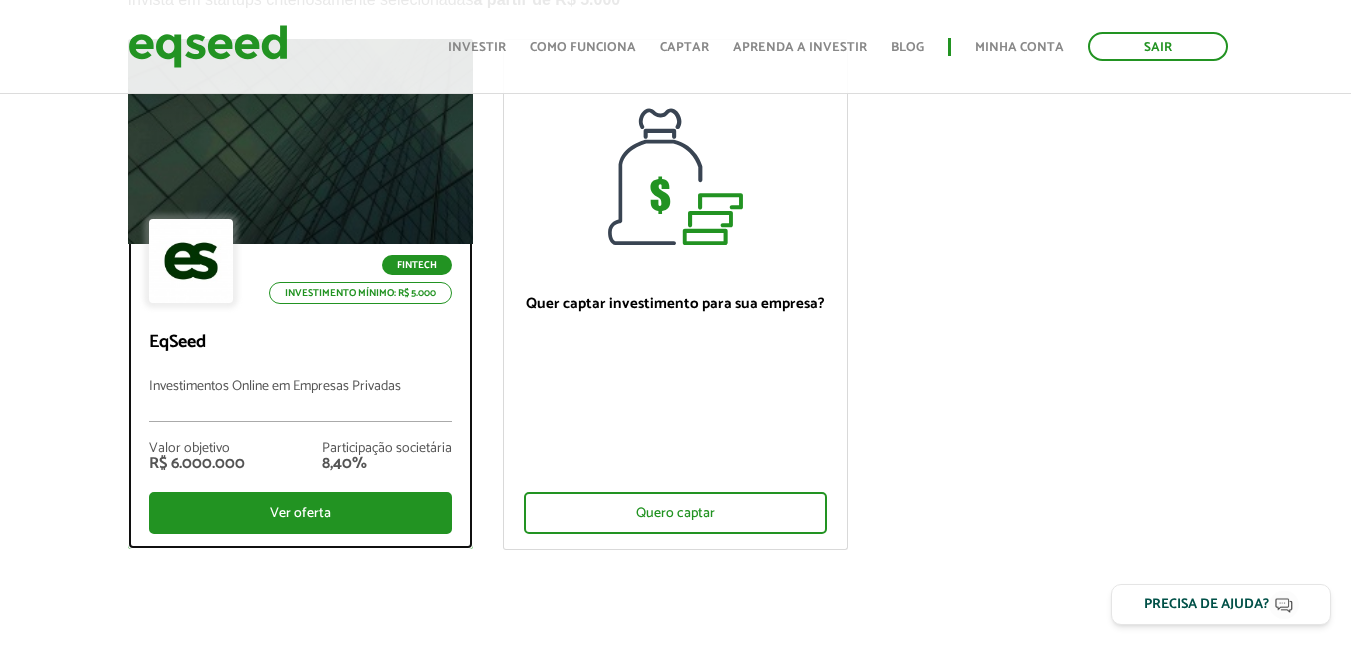 click at bounding box center (300, 142) 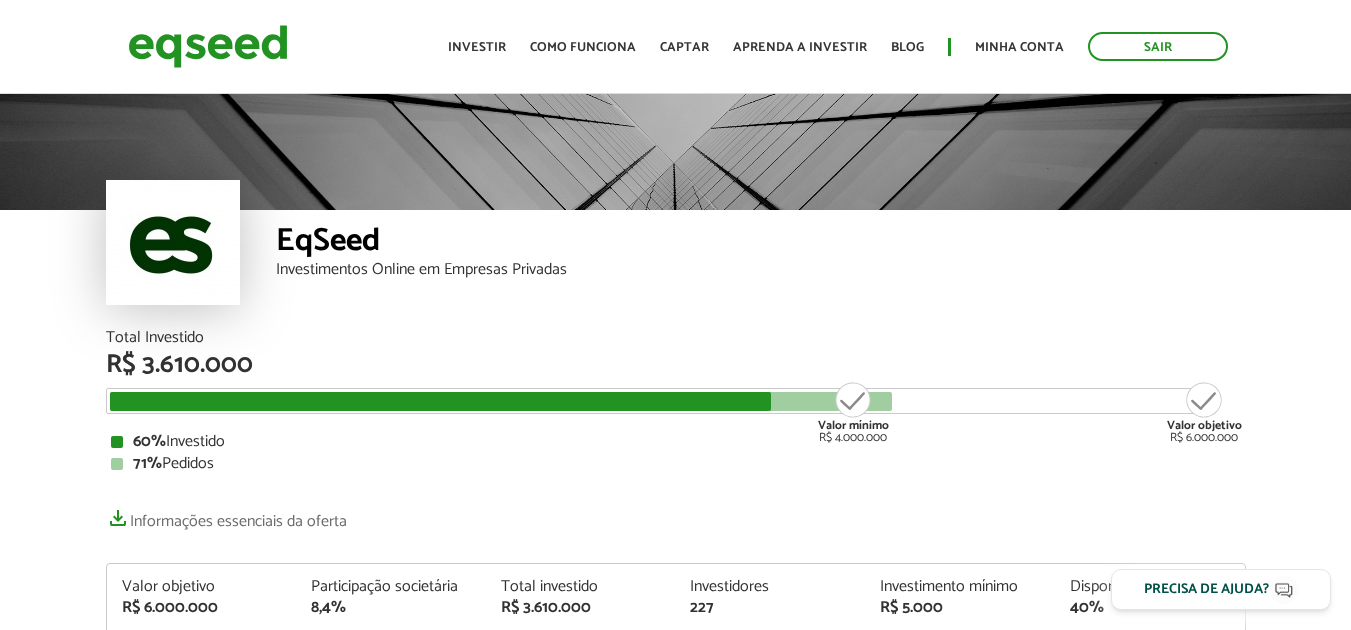 scroll, scrollTop: 0, scrollLeft: 0, axis: both 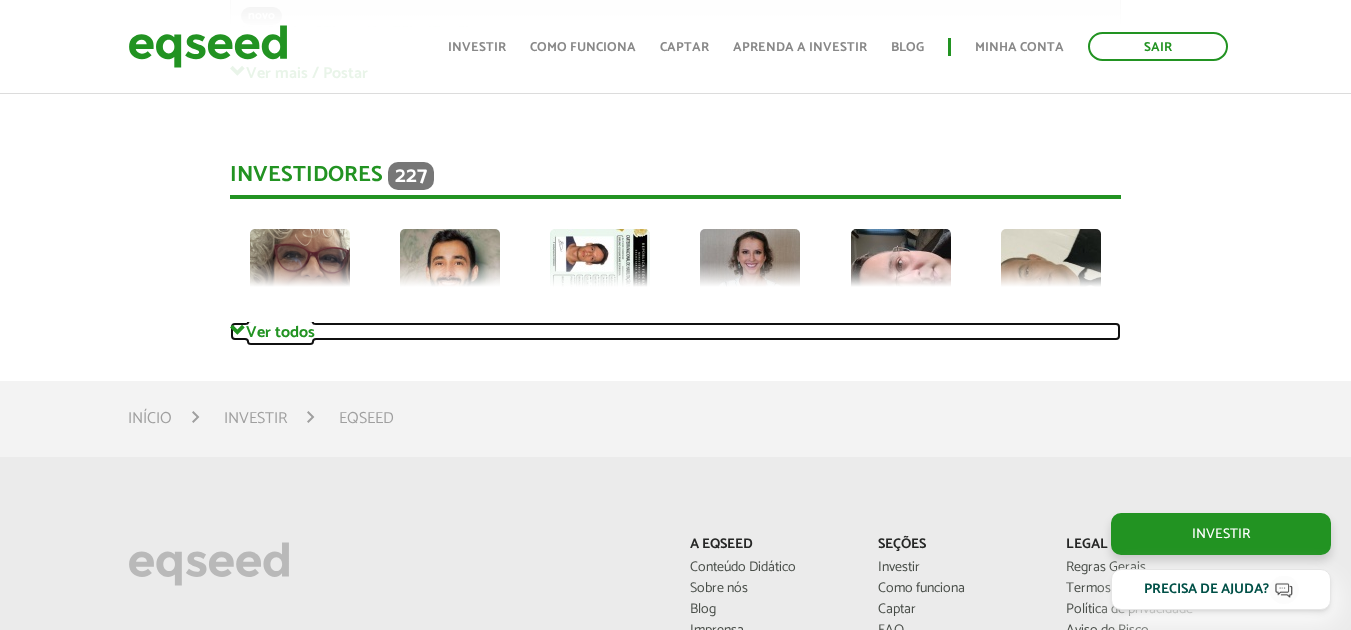 click at bounding box center (238, 72) 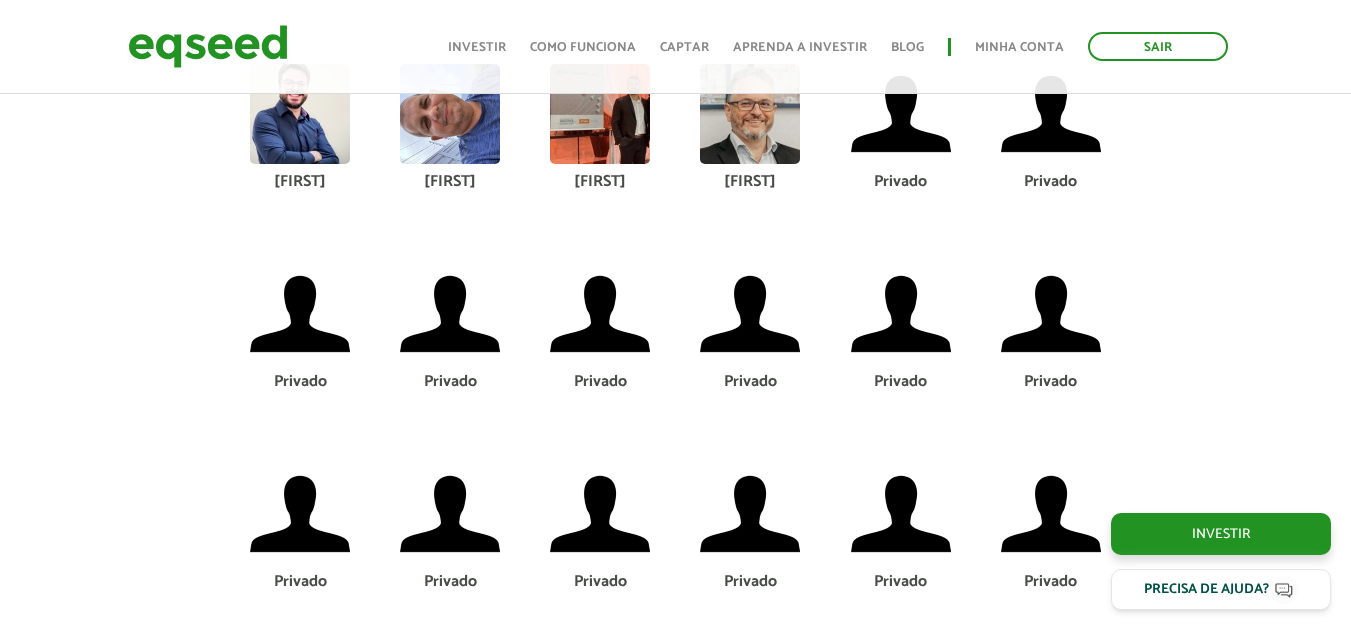 scroll, scrollTop: 6857, scrollLeft: 0, axis: vertical 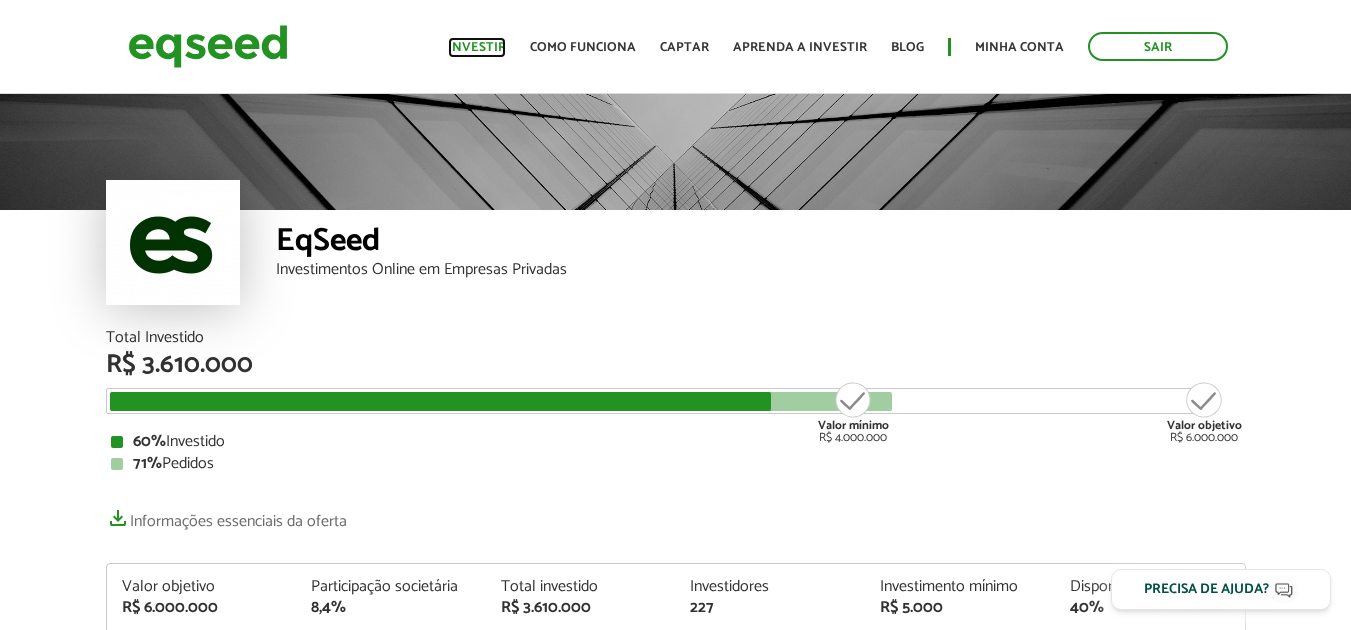 click on "Investir" at bounding box center (477, 47) 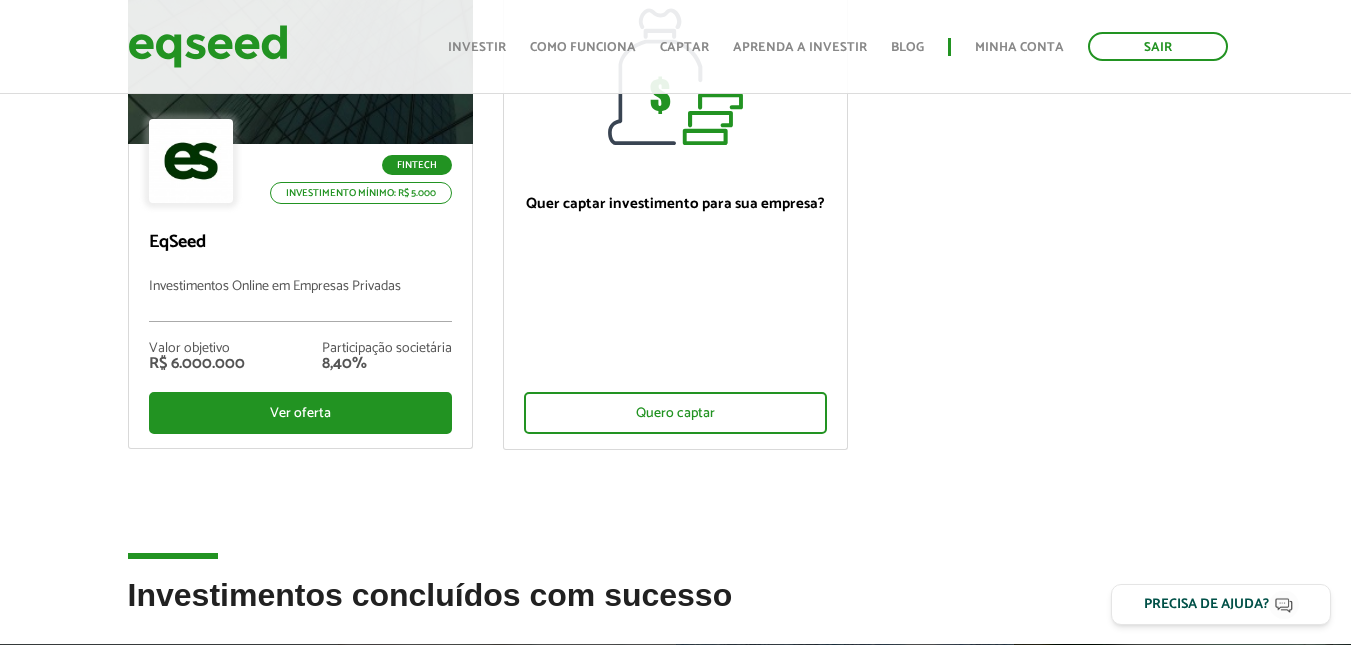 scroll, scrollTop: 300, scrollLeft: 0, axis: vertical 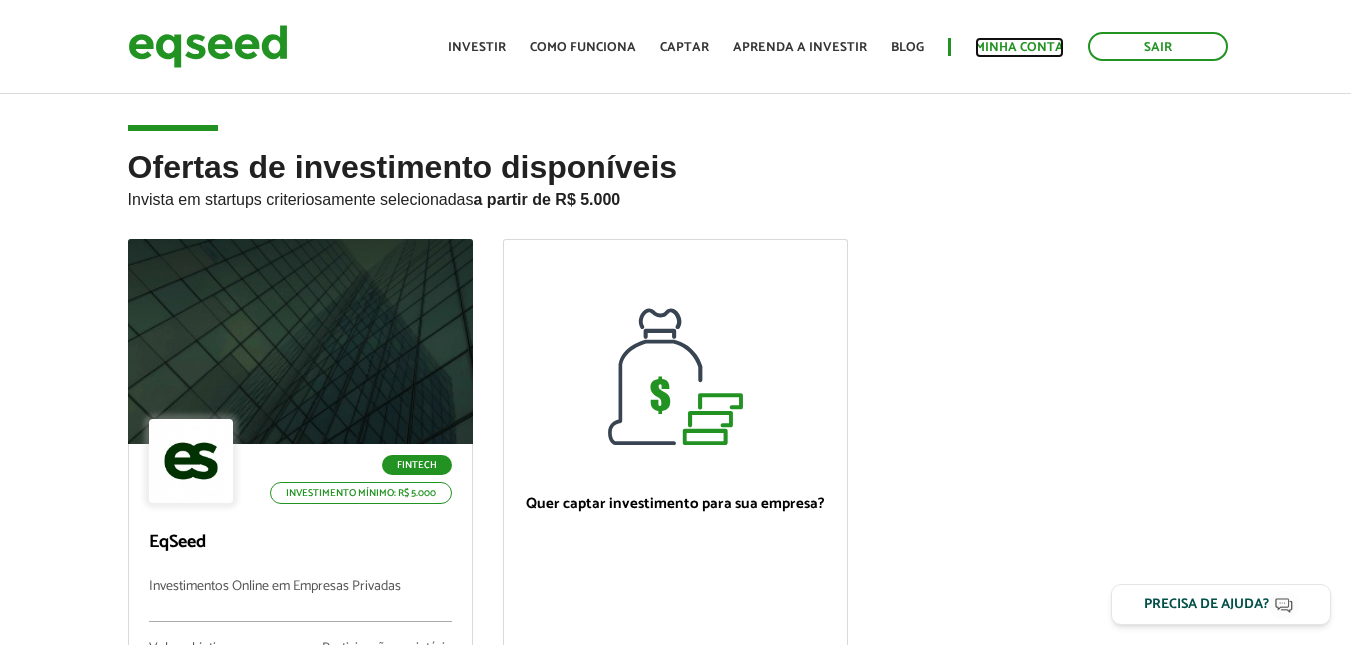 click on "Minha conta" at bounding box center [1019, 47] 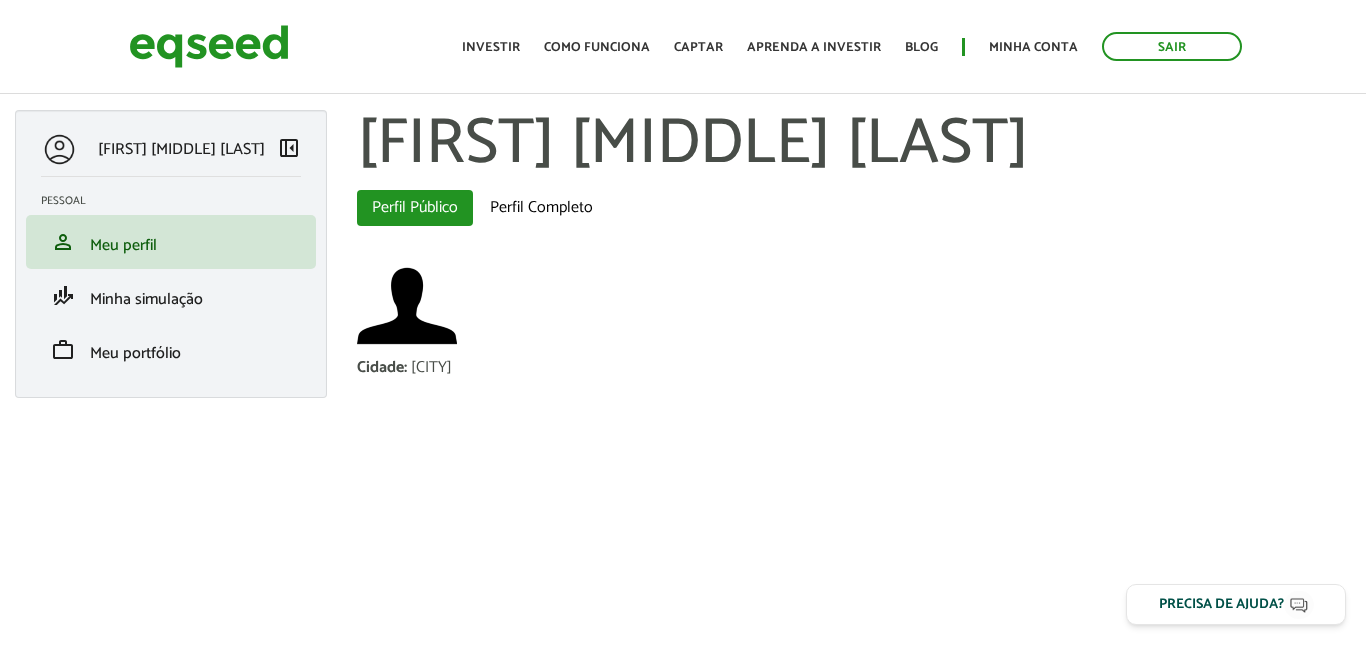 scroll, scrollTop: 0, scrollLeft: 0, axis: both 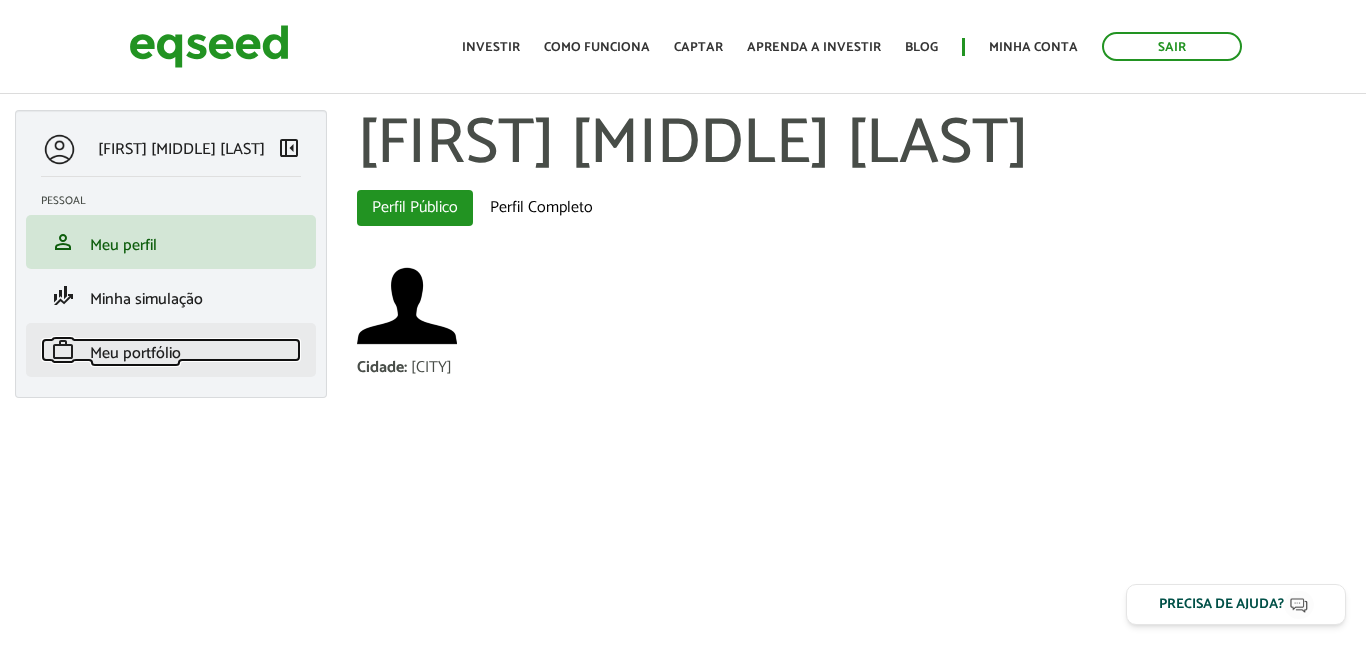 click on "Meu portfólio" at bounding box center [135, 353] 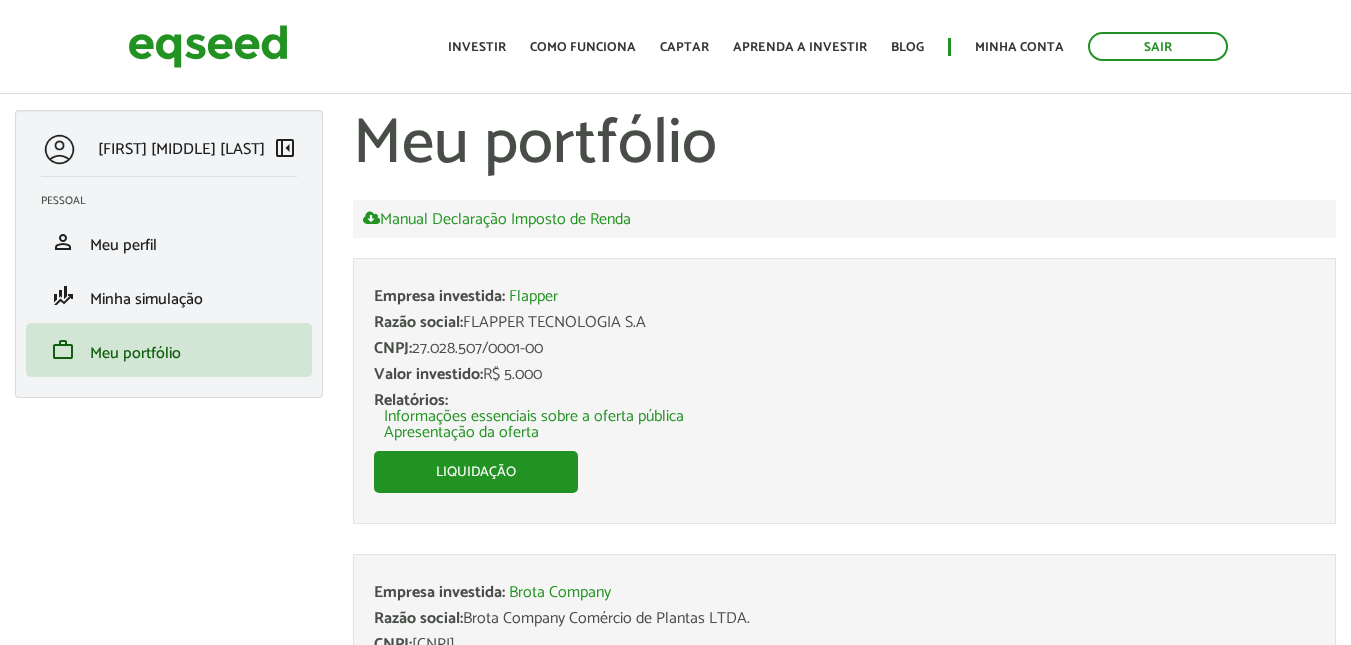 scroll, scrollTop: 0, scrollLeft: 0, axis: both 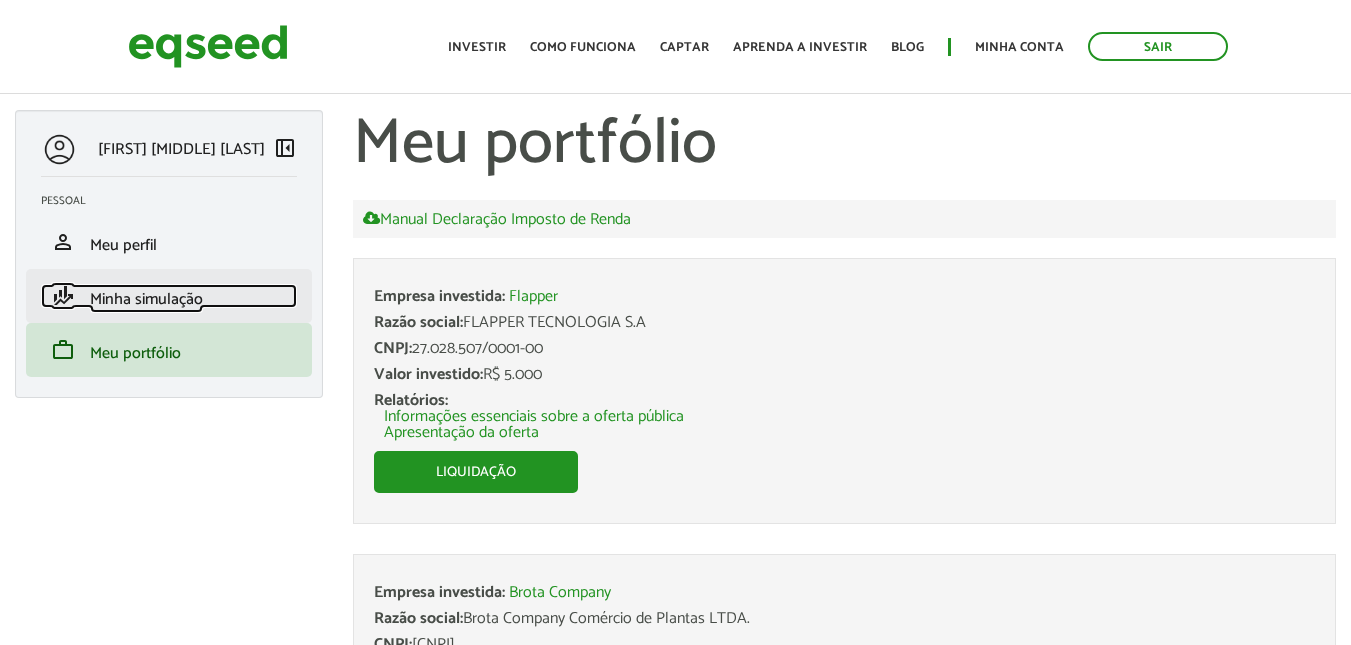 click on "Minha simulação" at bounding box center (146, 299) 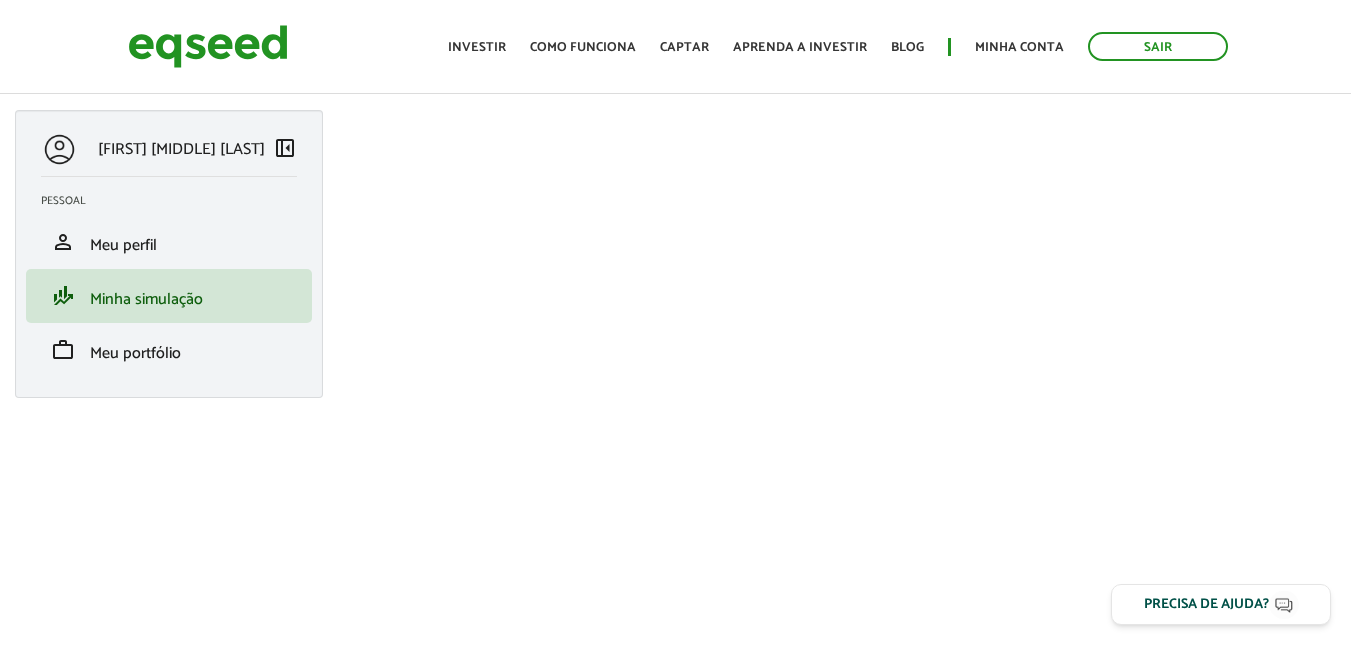 scroll, scrollTop: 0, scrollLeft: 0, axis: both 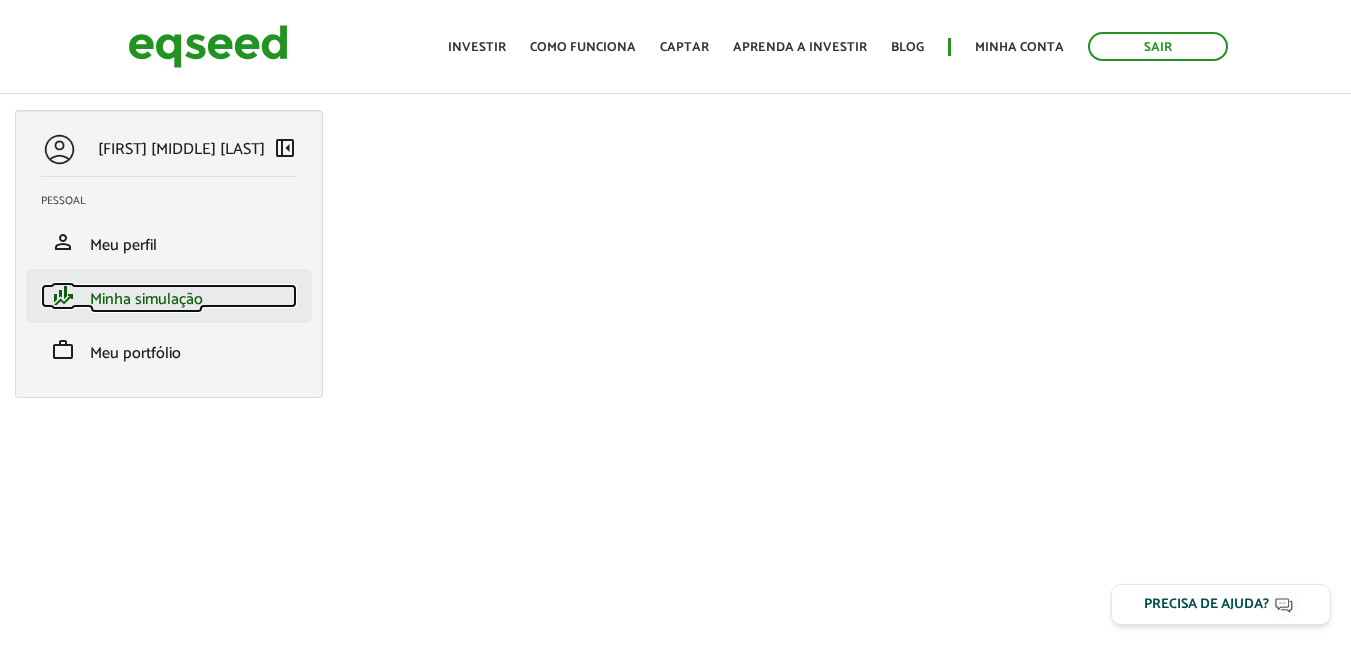 click on "Minha simulação" at bounding box center (146, 299) 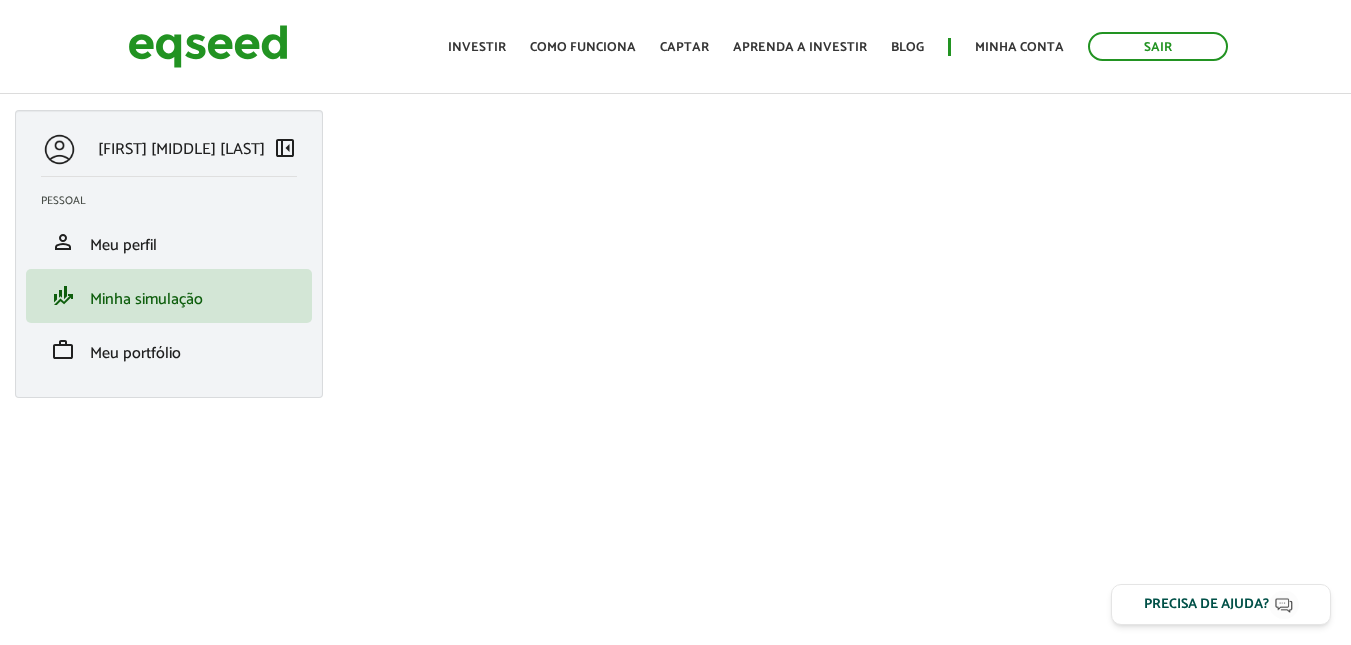scroll, scrollTop: 0, scrollLeft: 0, axis: both 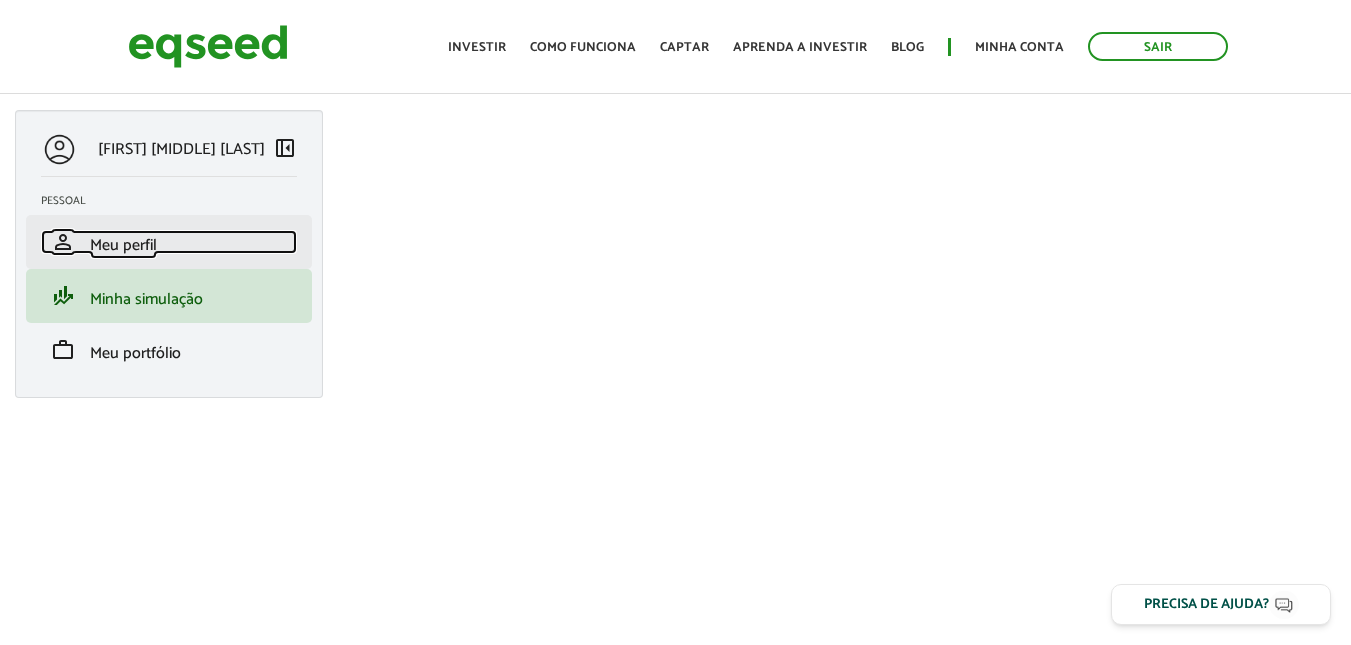click on "Meu perfil" at bounding box center (123, 245) 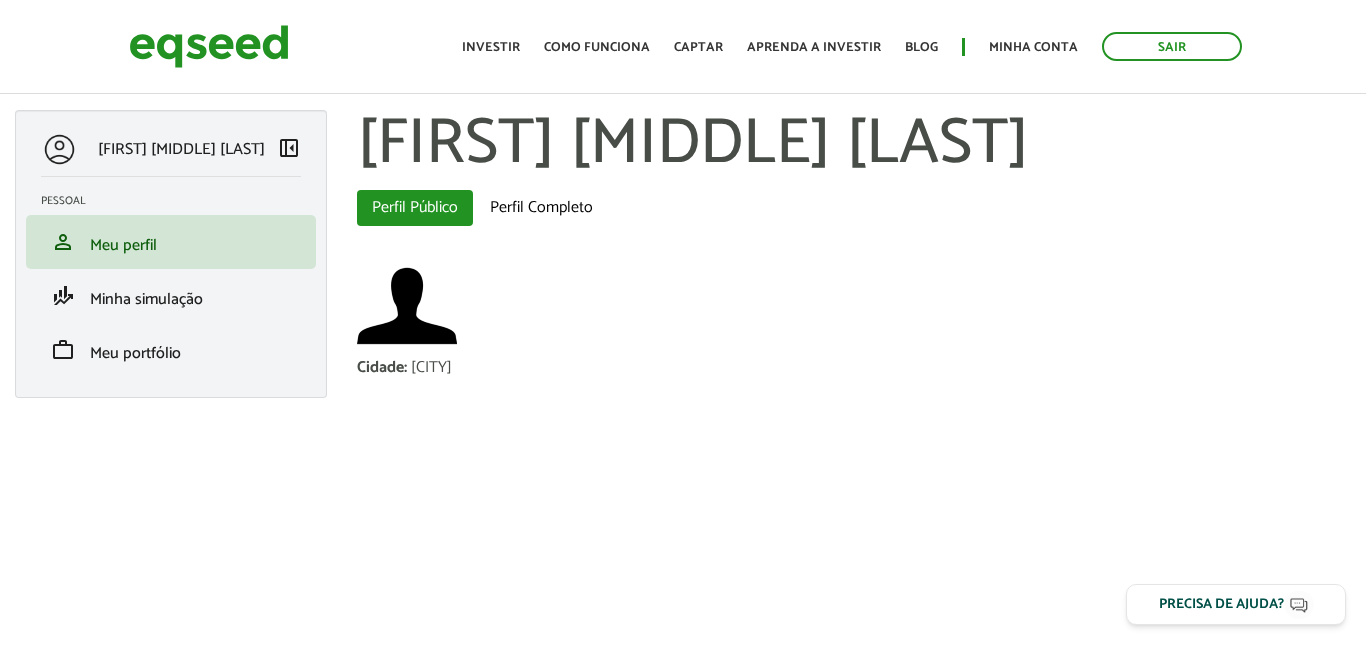 scroll, scrollTop: 0, scrollLeft: 0, axis: both 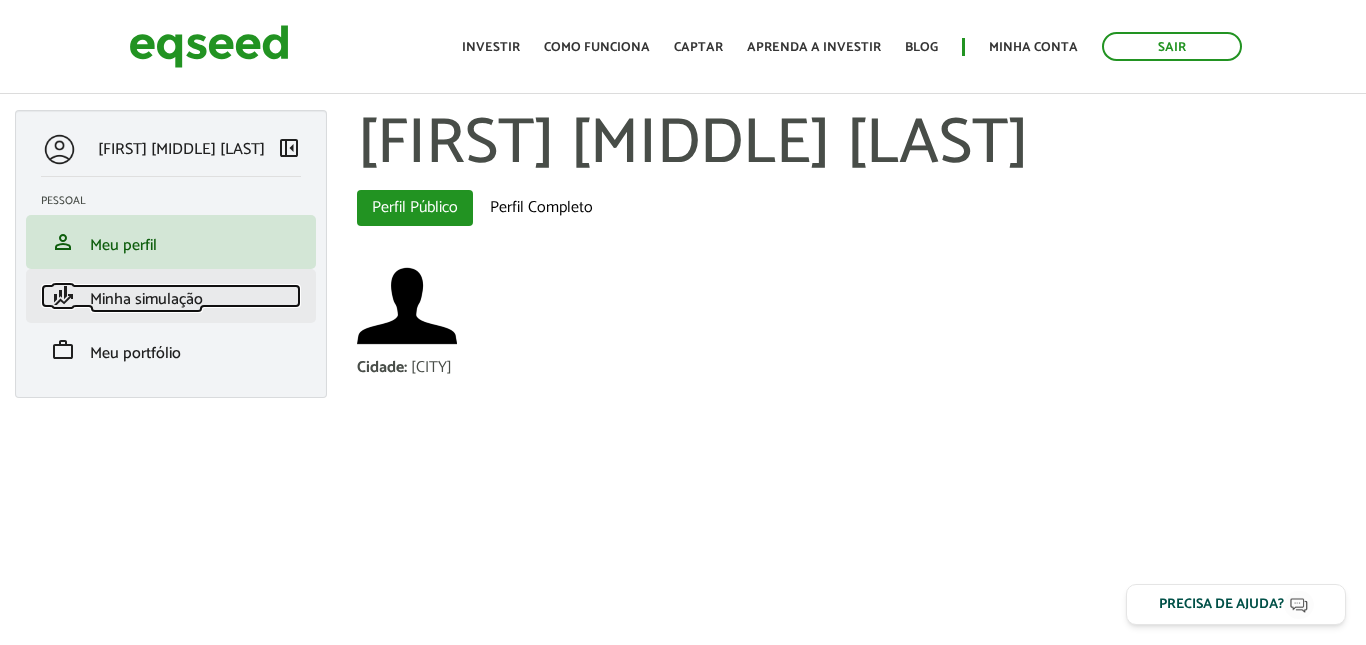 click on "Minha simulação" at bounding box center (146, 299) 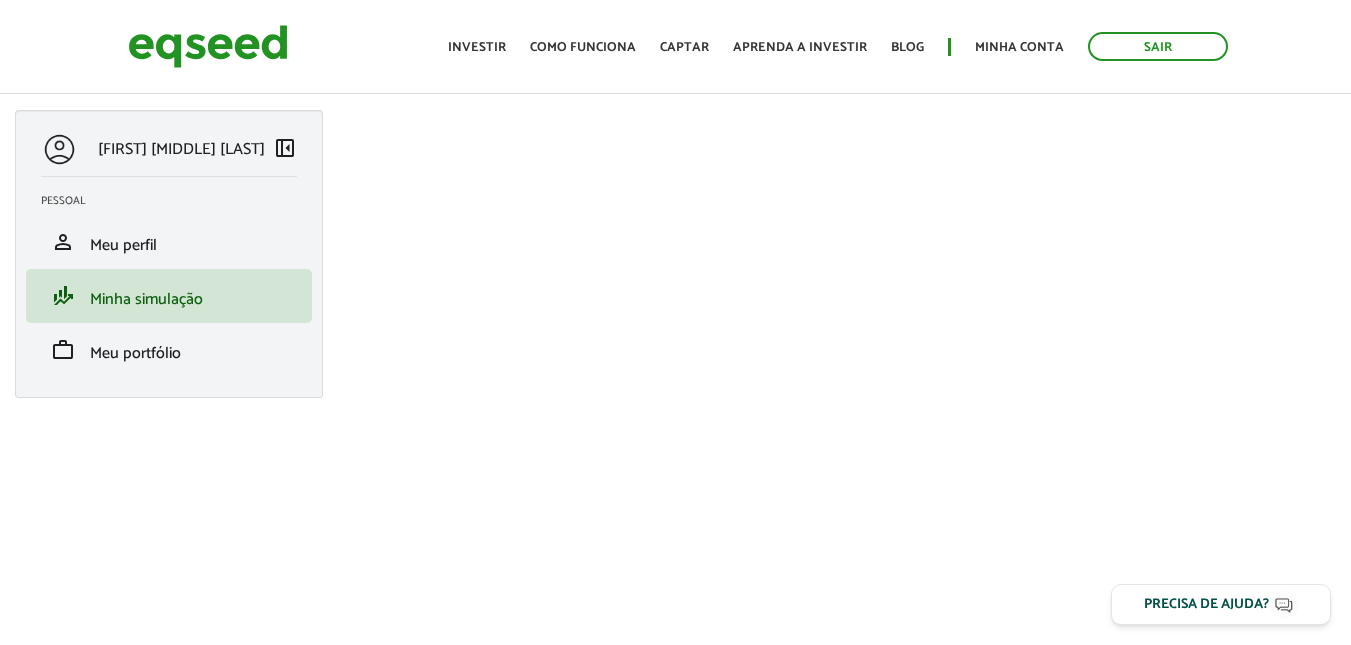 scroll, scrollTop: 0, scrollLeft: 0, axis: both 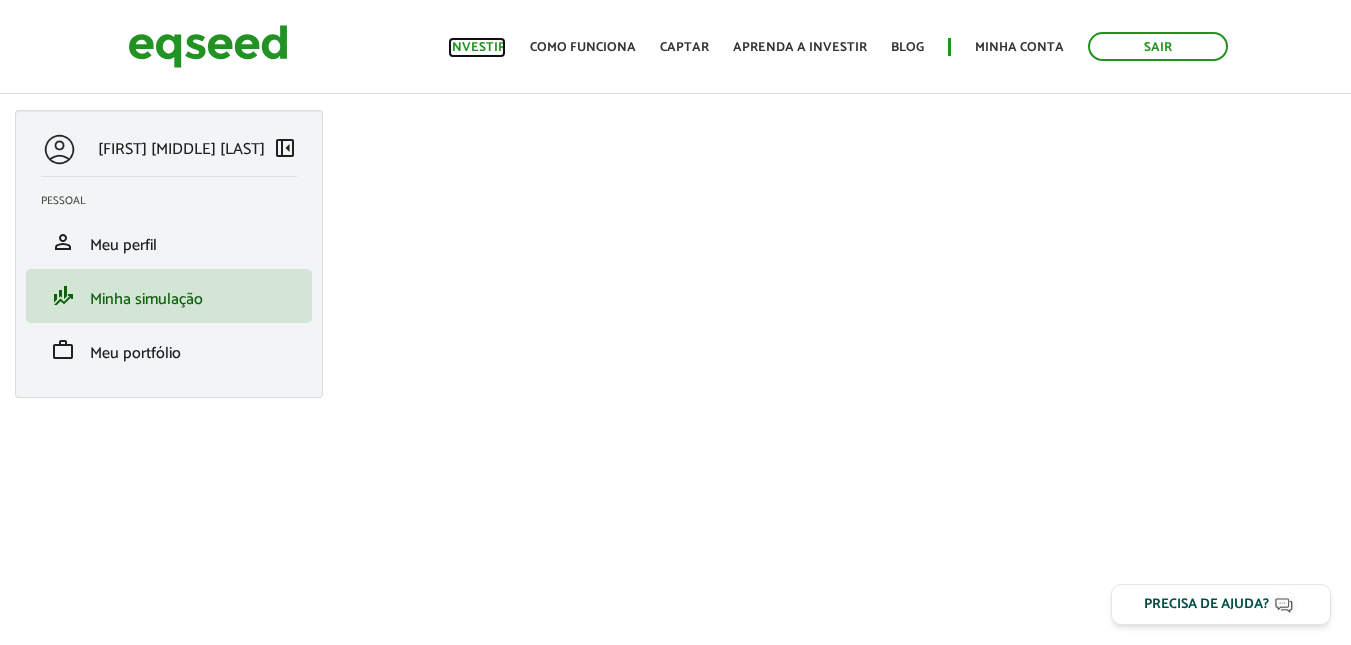 click on "Investir" at bounding box center [477, 47] 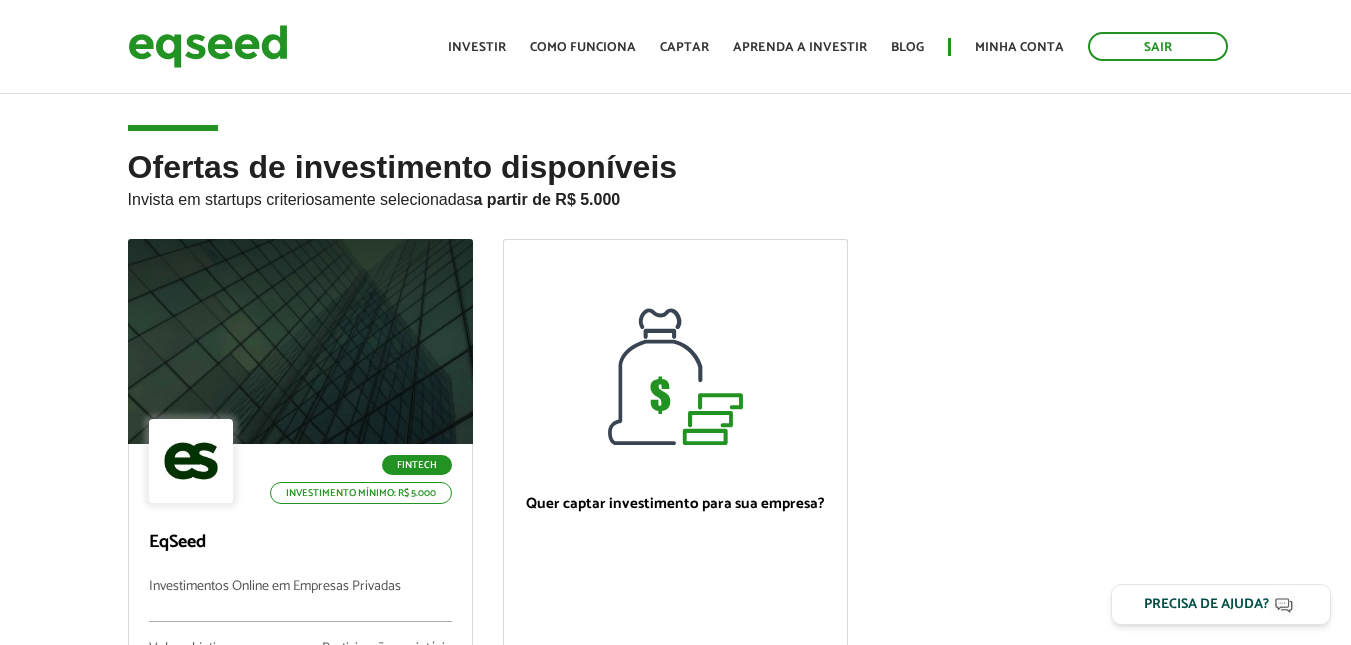 scroll, scrollTop: 0, scrollLeft: 0, axis: both 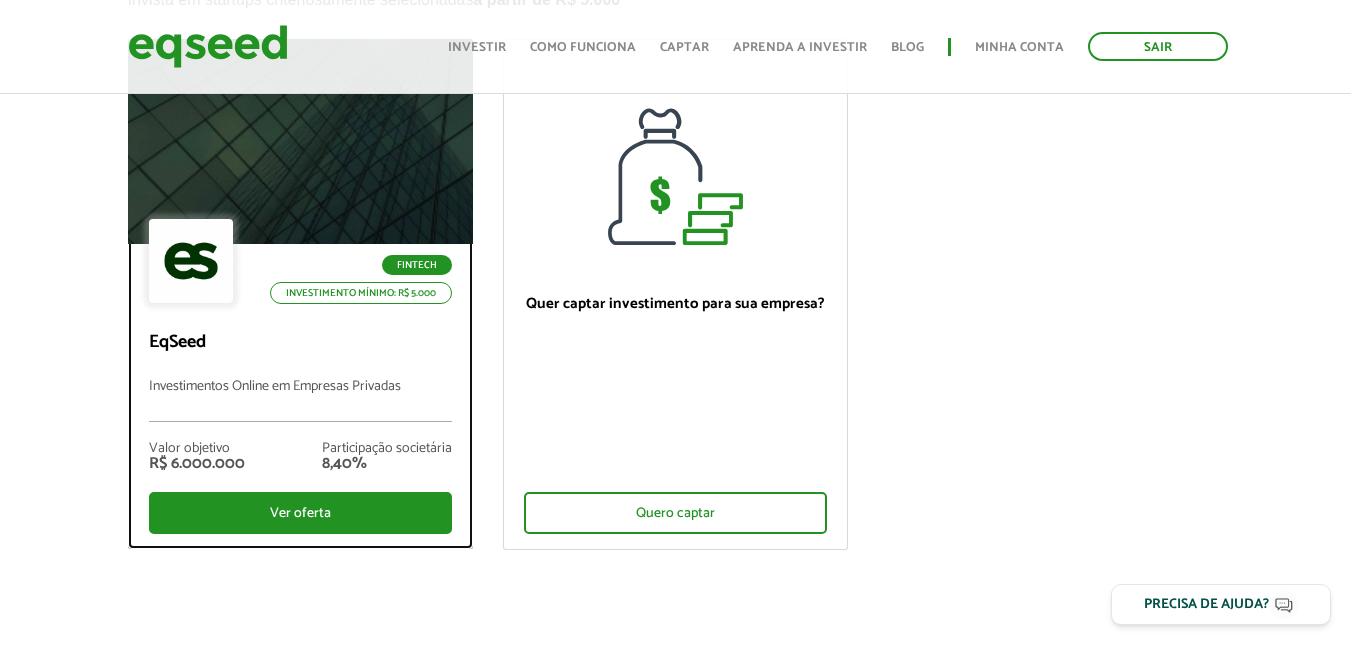 click at bounding box center (300, 142) 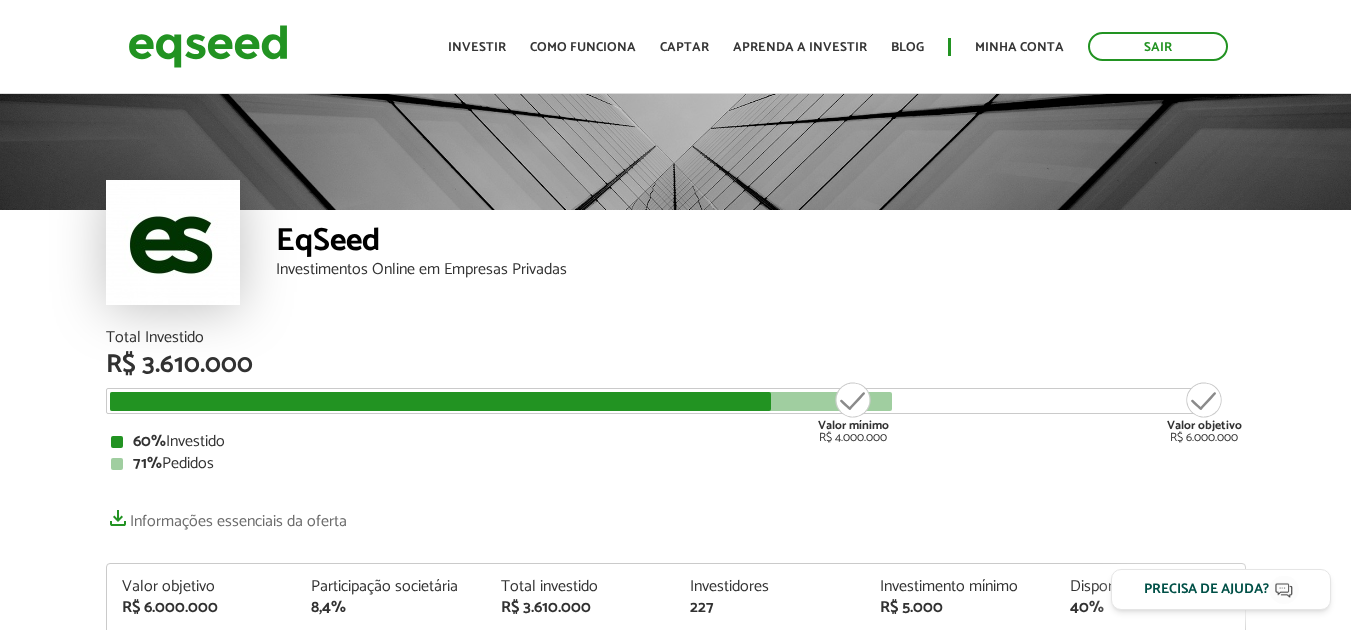 scroll, scrollTop: 0, scrollLeft: 0, axis: both 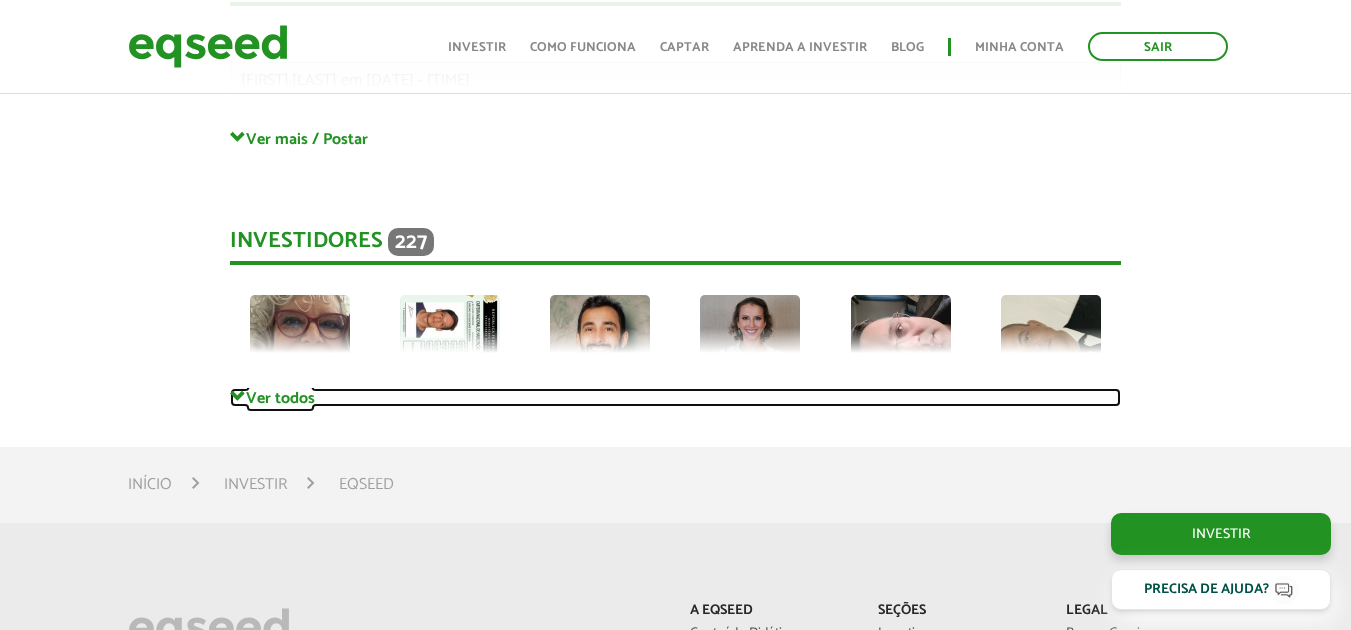 click at bounding box center [238, 138] 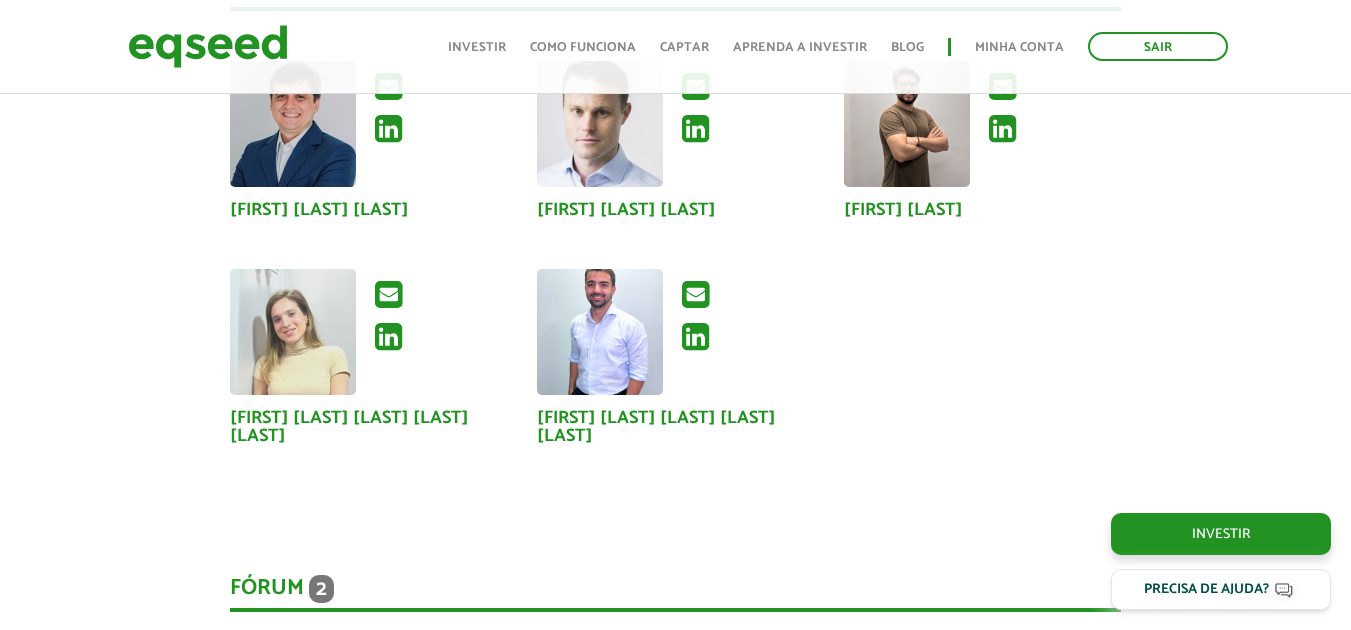 scroll, scrollTop: 4791, scrollLeft: 0, axis: vertical 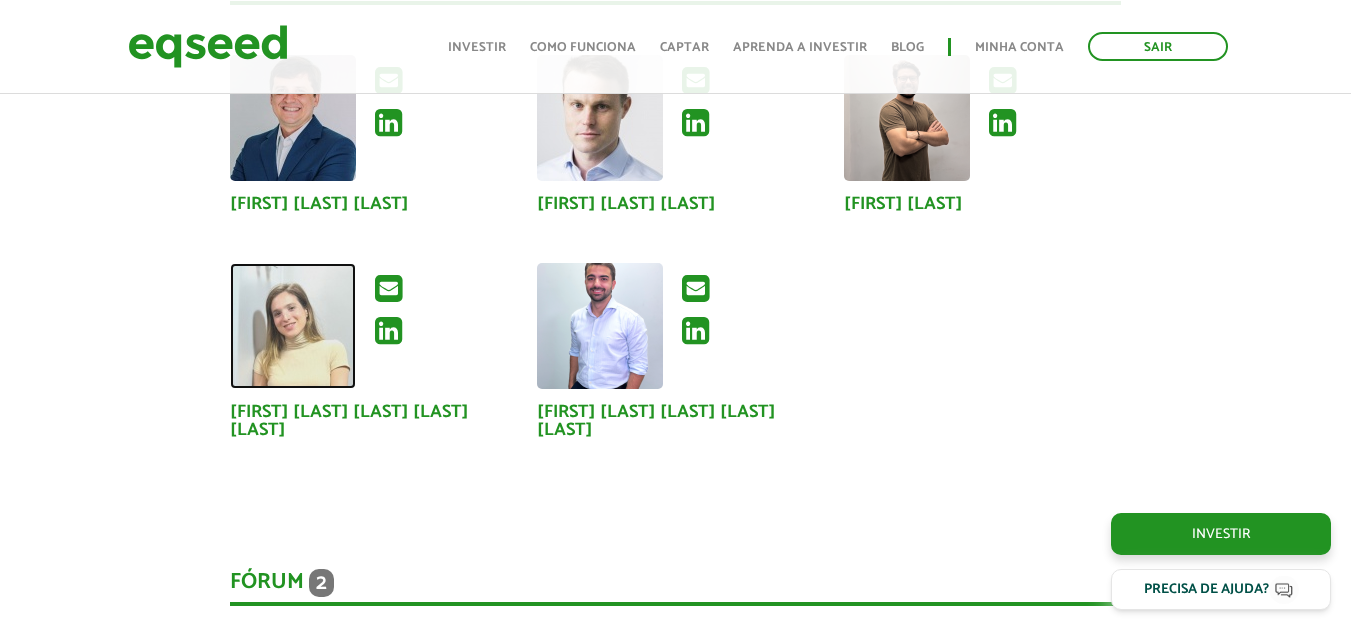 click at bounding box center (293, 326) 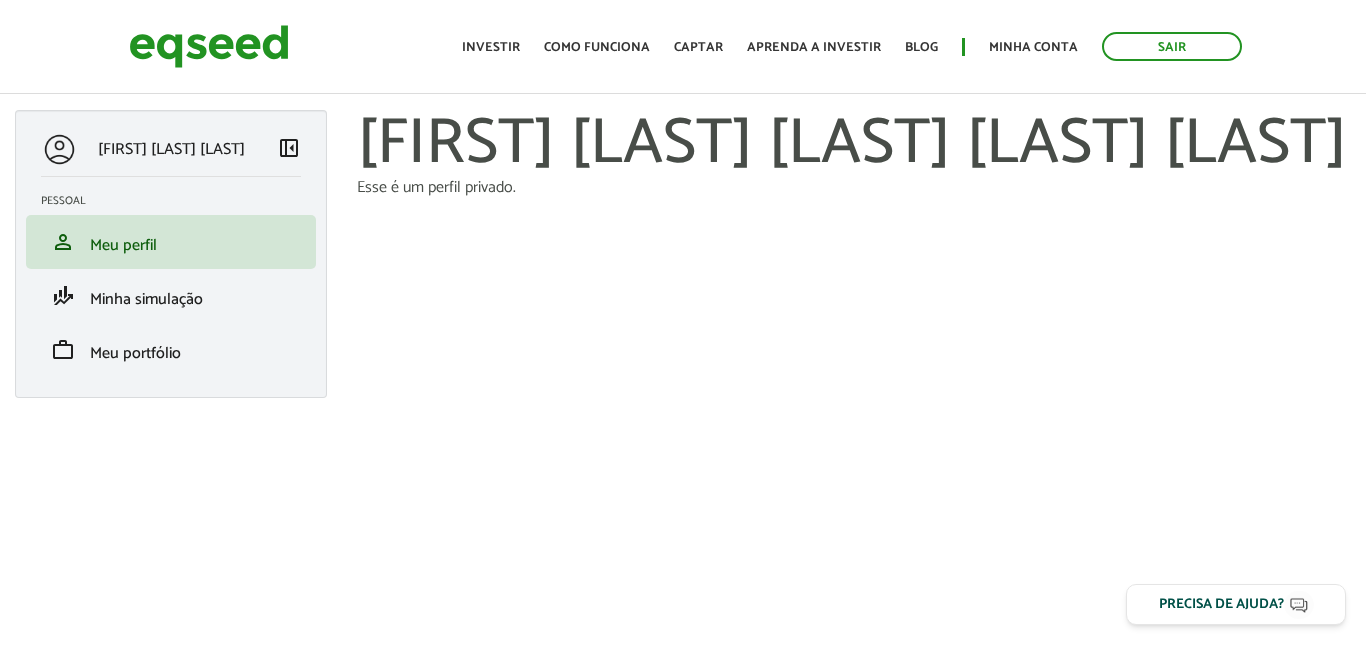 scroll, scrollTop: 0, scrollLeft: 0, axis: both 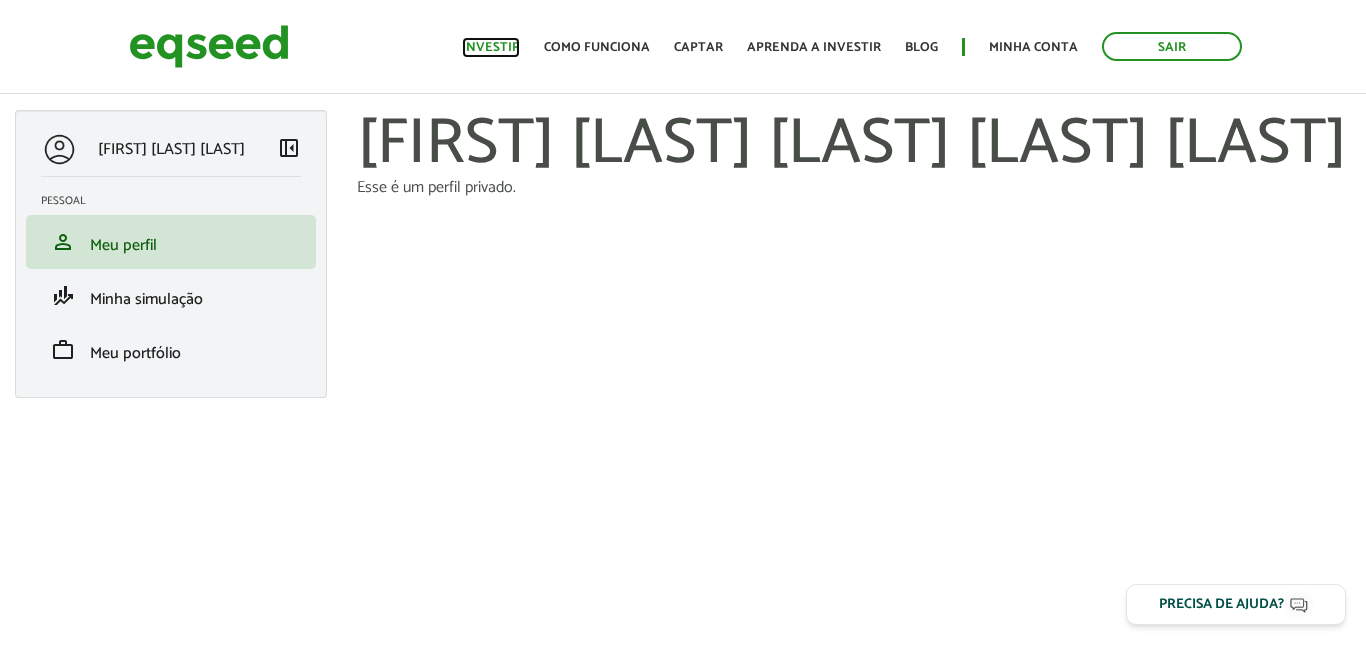 click on "Investir" at bounding box center (491, 47) 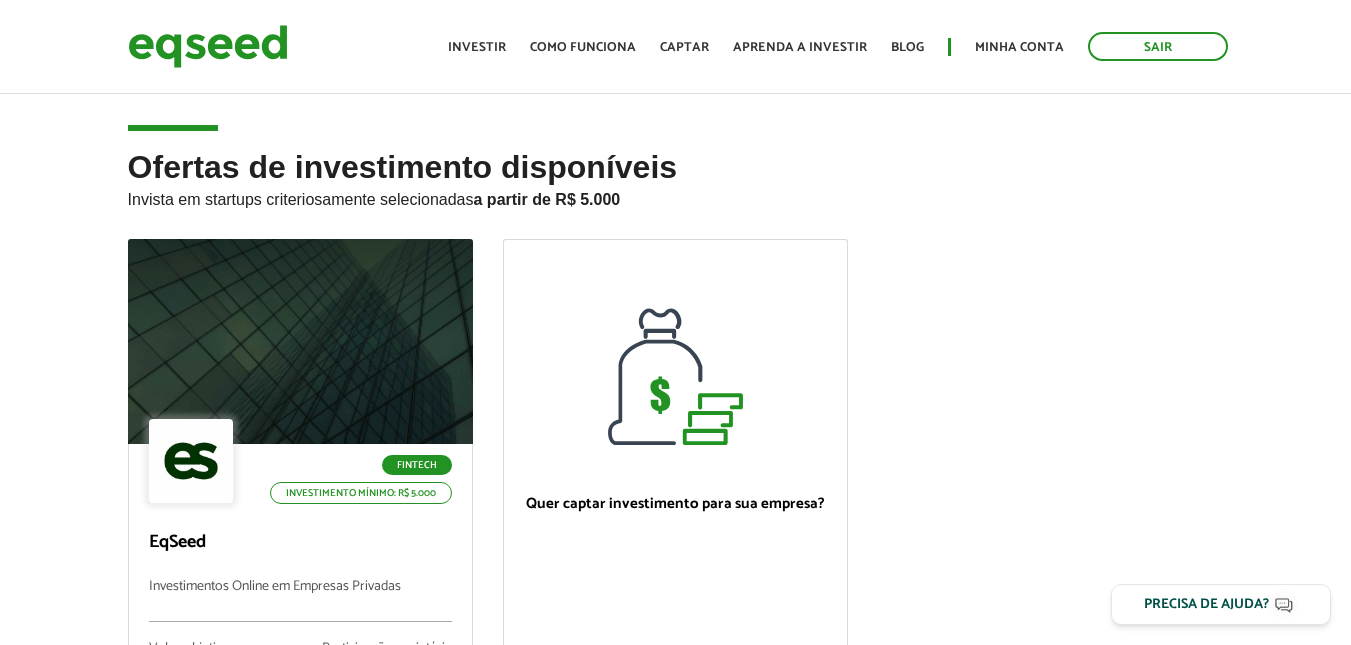 scroll, scrollTop: 95, scrollLeft: 0, axis: vertical 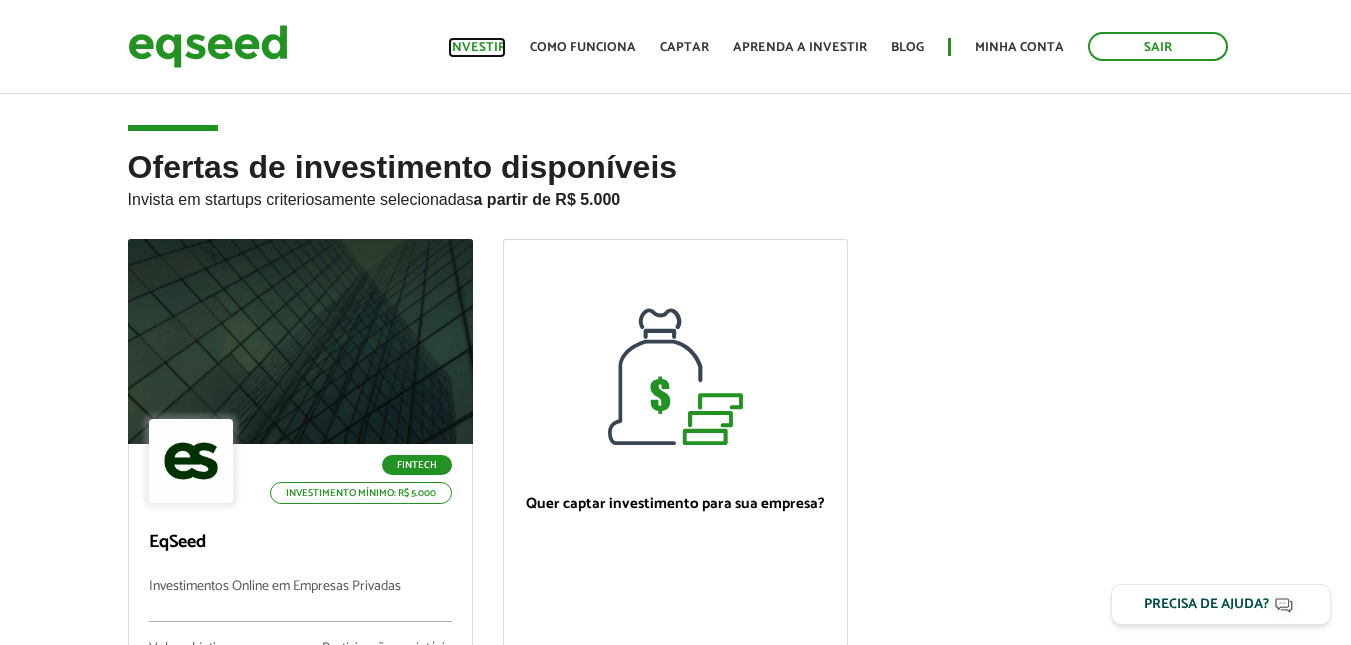 click on "Investir" at bounding box center [477, 47] 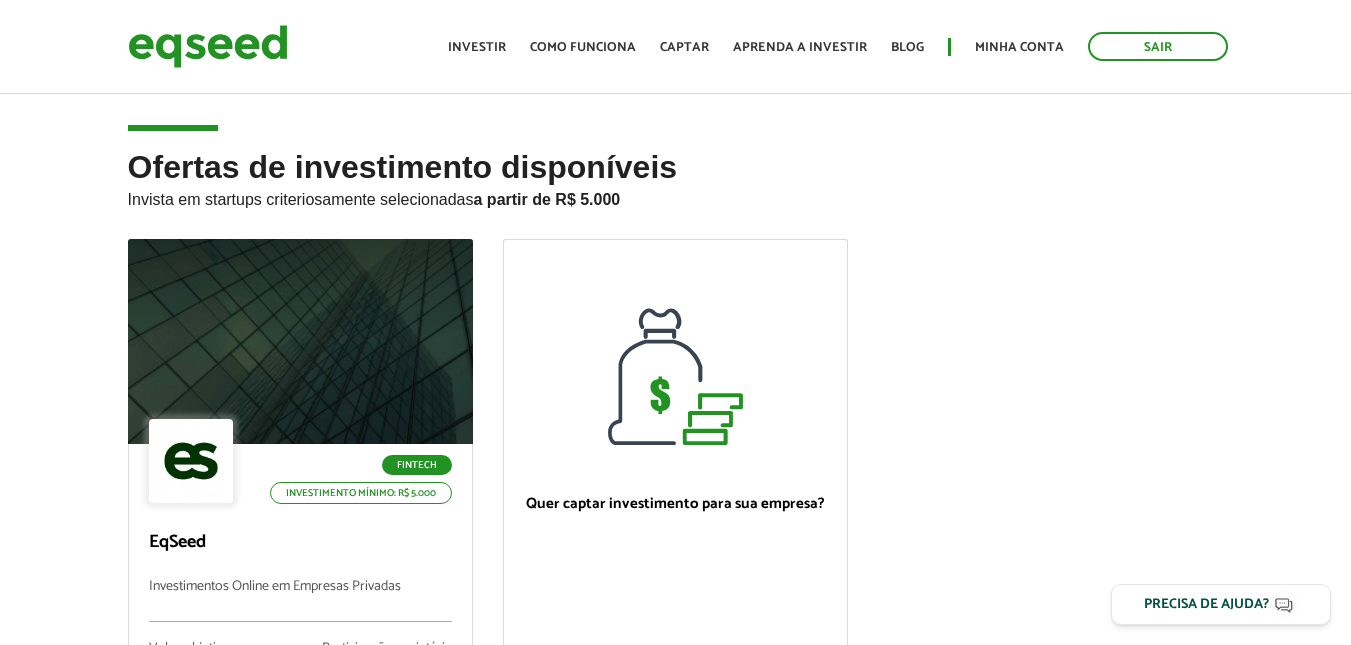 scroll, scrollTop: 0, scrollLeft: 0, axis: both 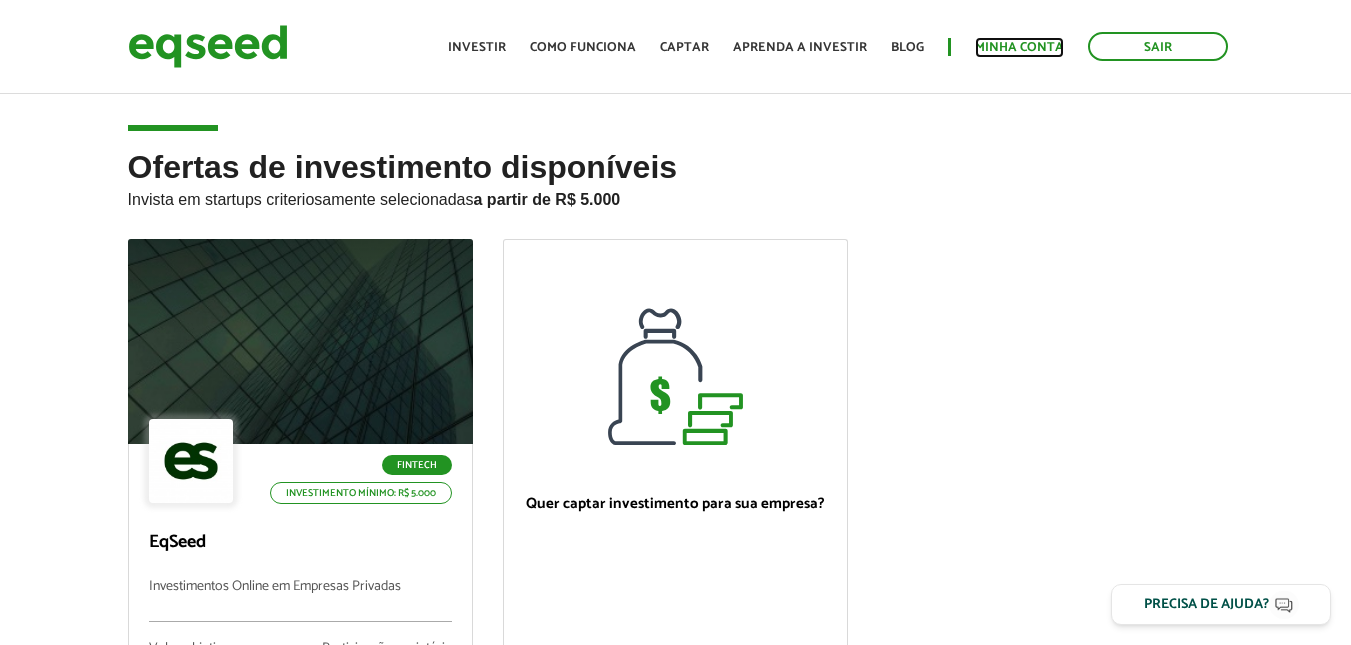 click on "Minha conta" at bounding box center [1019, 47] 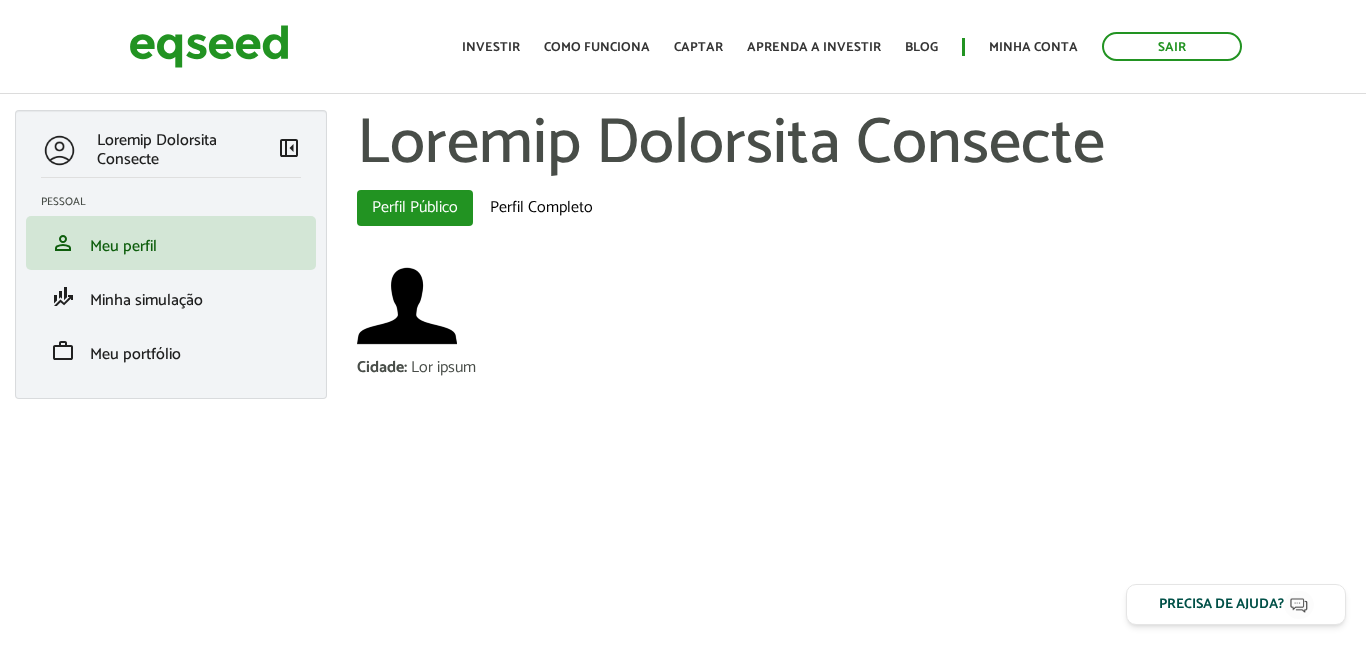 scroll, scrollTop: 0, scrollLeft: 0, axis: both 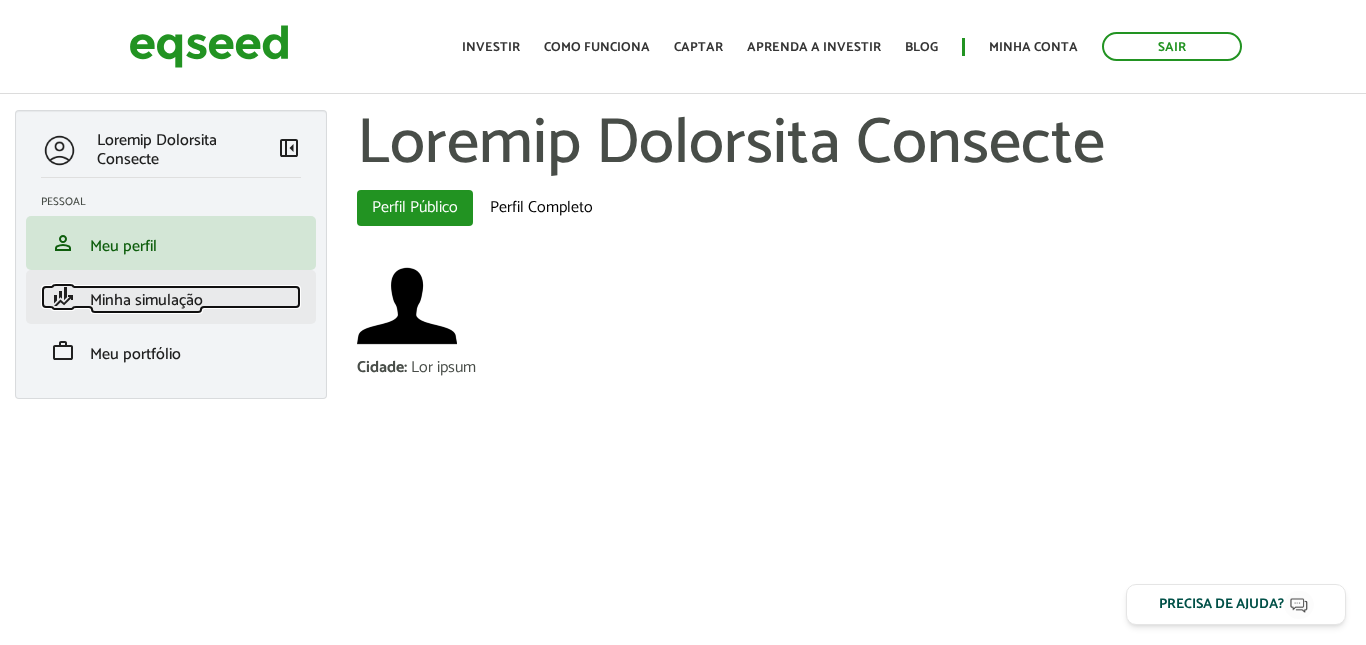 click on "Minha simulação" at bounding box center [146, 300] 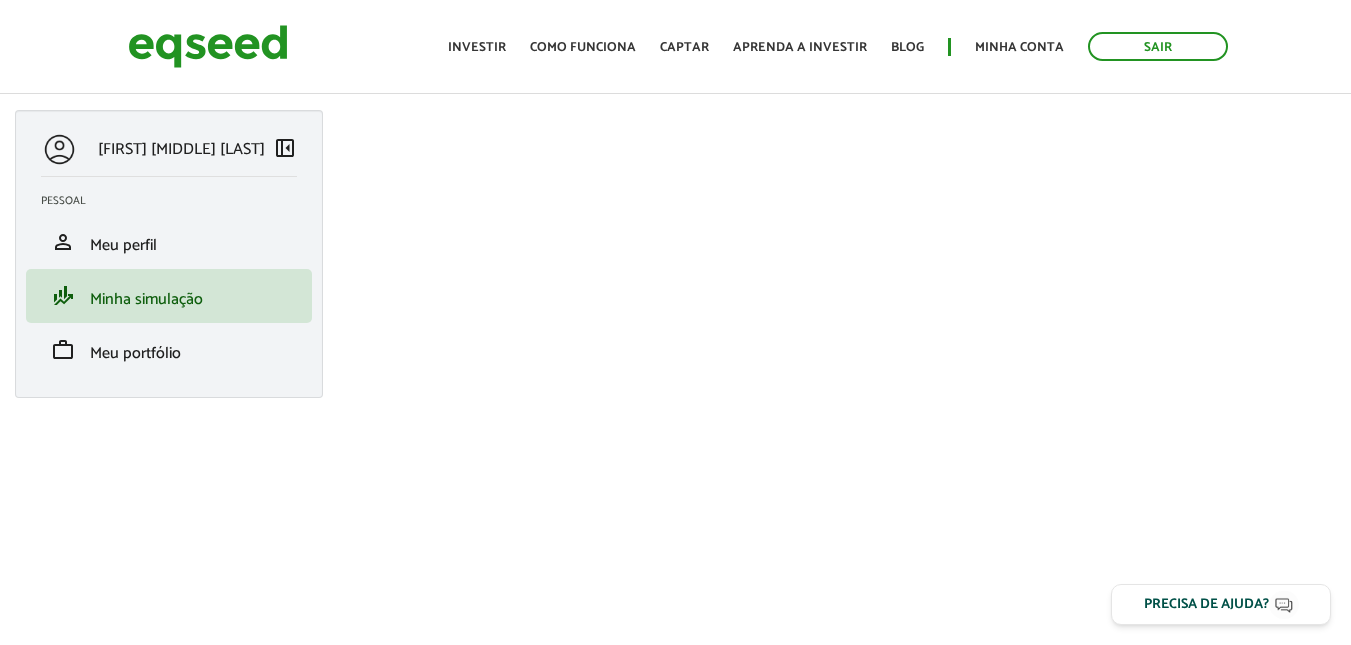 scroll, scrollTop: 0, scrollLeft: 0, axis: both 